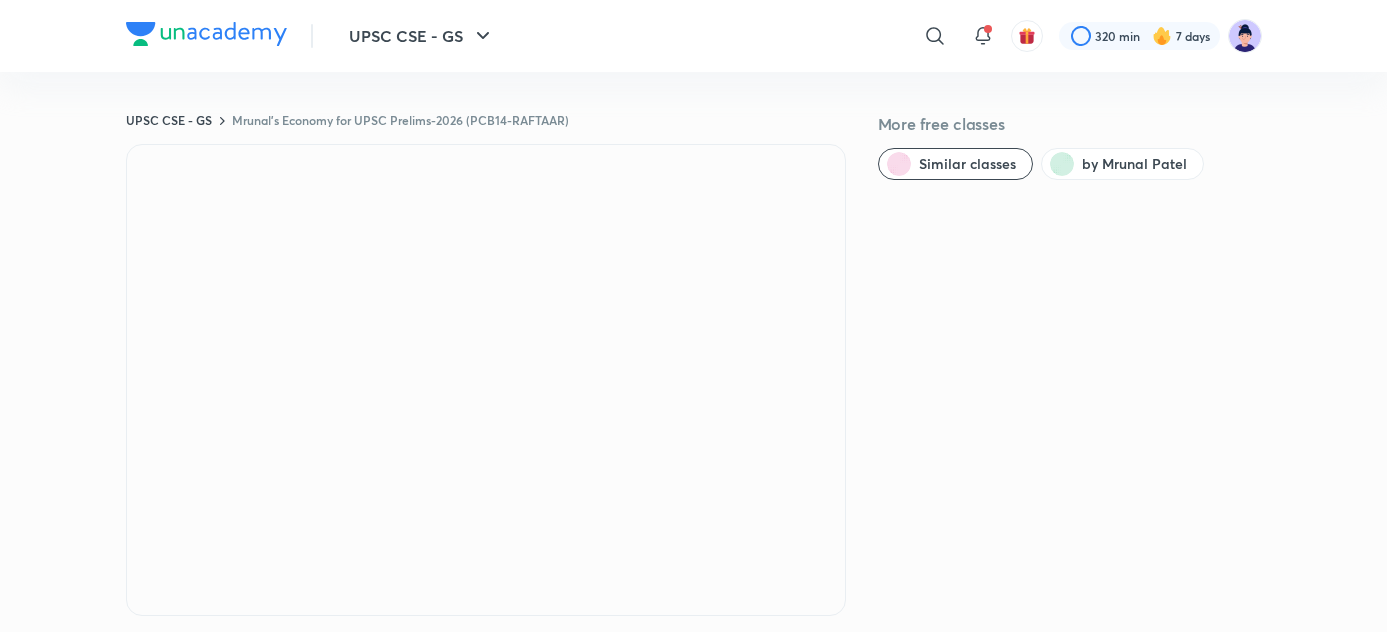 scroll, scrollTop: 0, scrollLeft: 0, axis: both 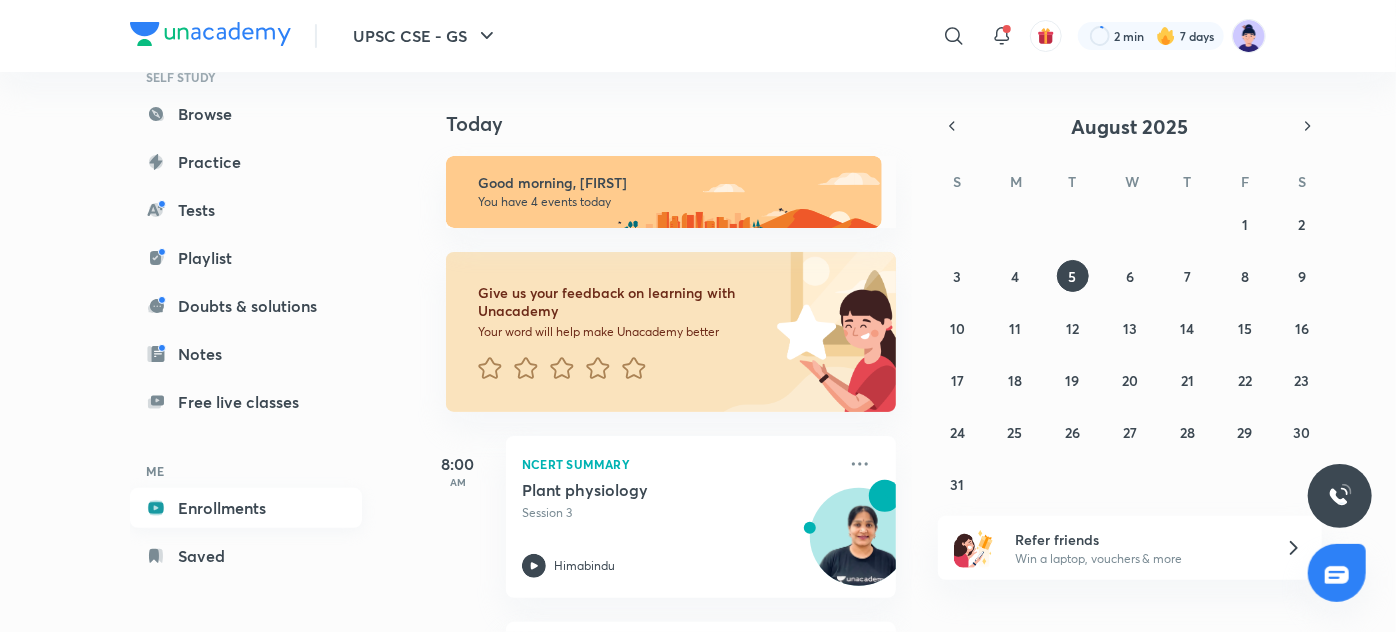 click on "Enrollments" at bounding box center [246, 508] 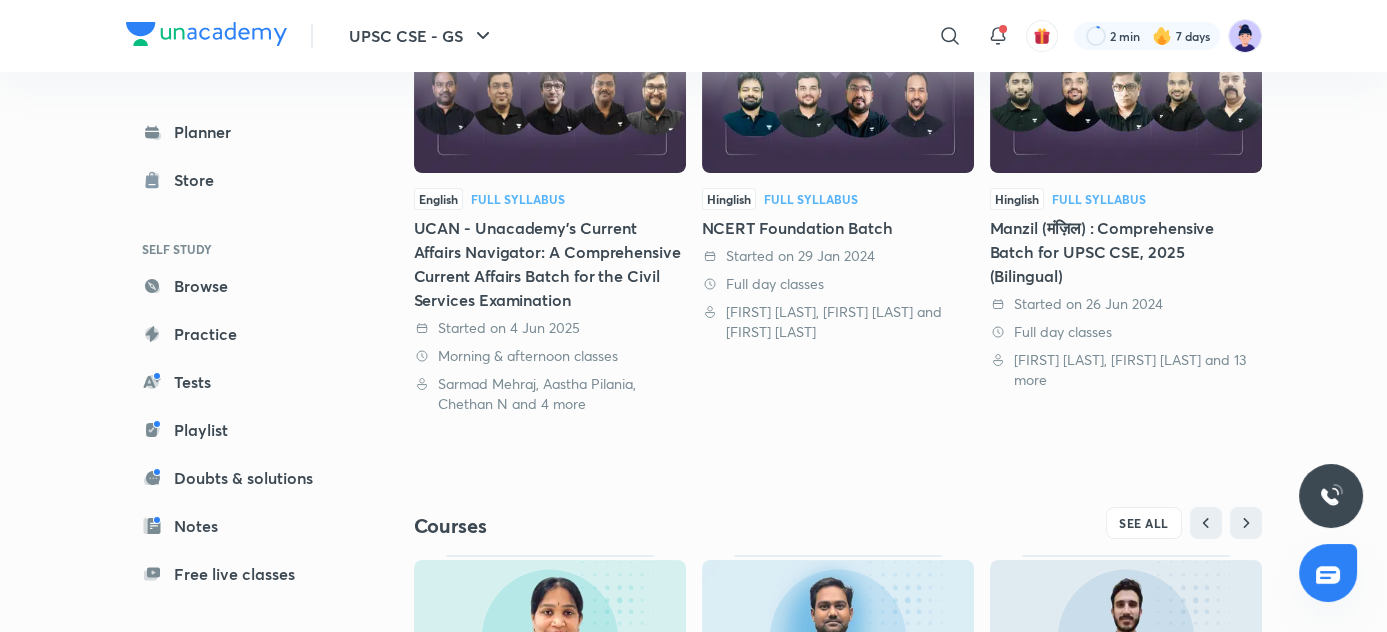 scroll, scrollTop: 586, scrollLeft: 0, axis: vertical 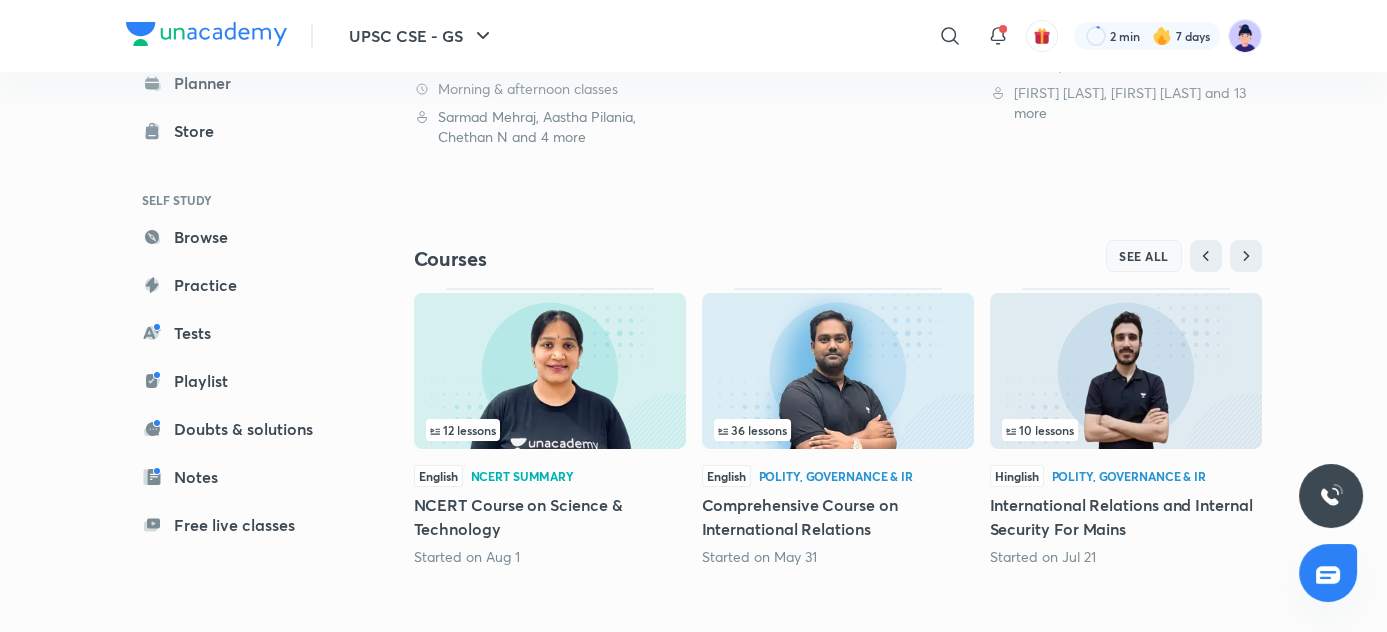 click on "SEE ALL" at bounding box center [1144, 256] 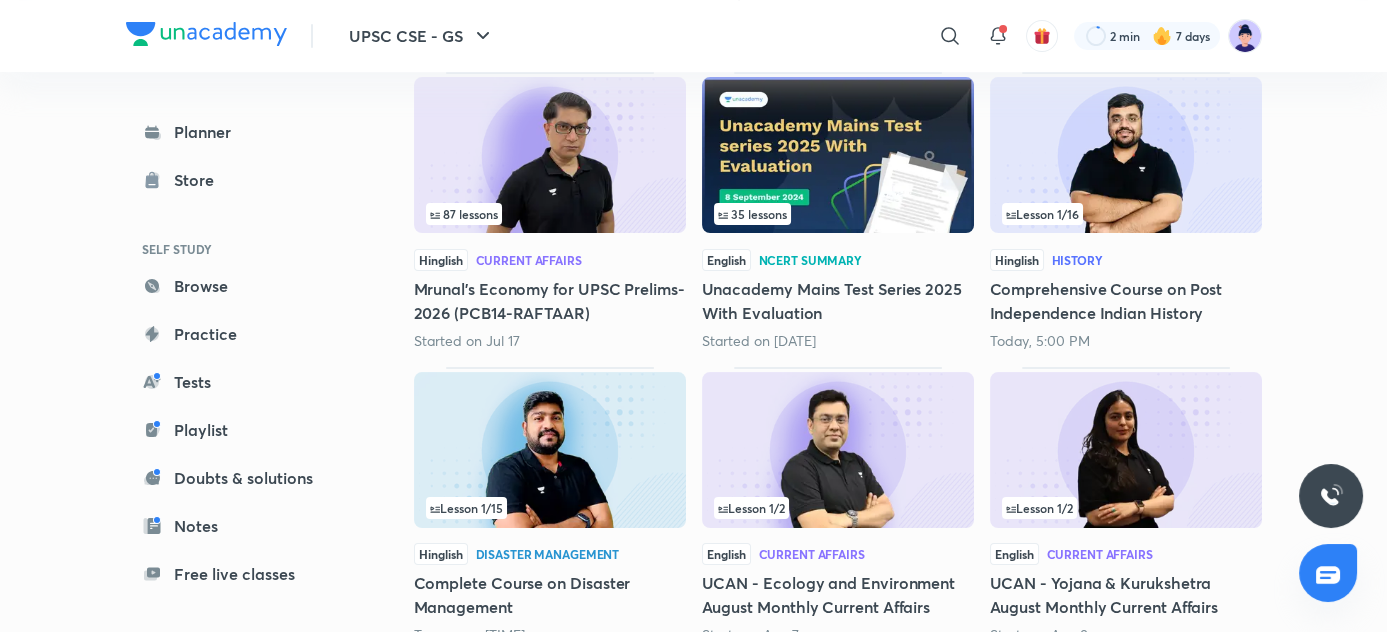 scroll, scrollTop: 604, scrollLeft: 0, axis: vertical 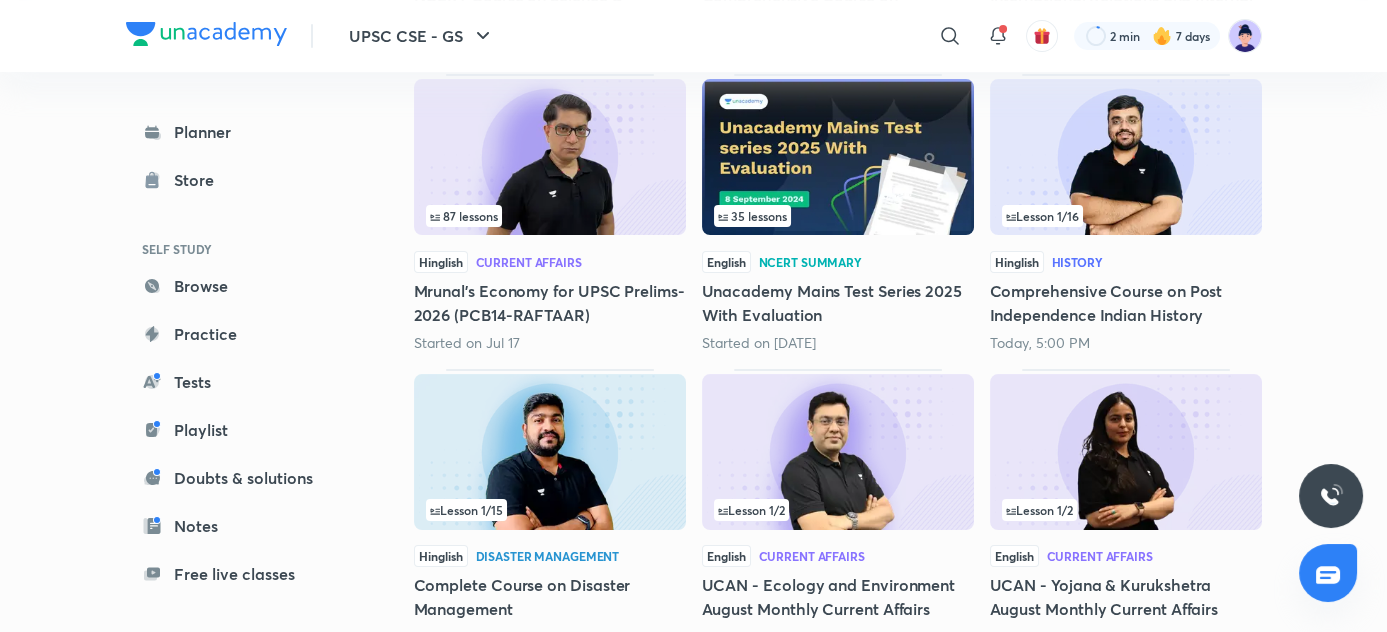 click on "Mrunal’s Economy for UPSC Prelims-2026 (PCB14-RAFTAAR)" at bounding box center [550, 303] 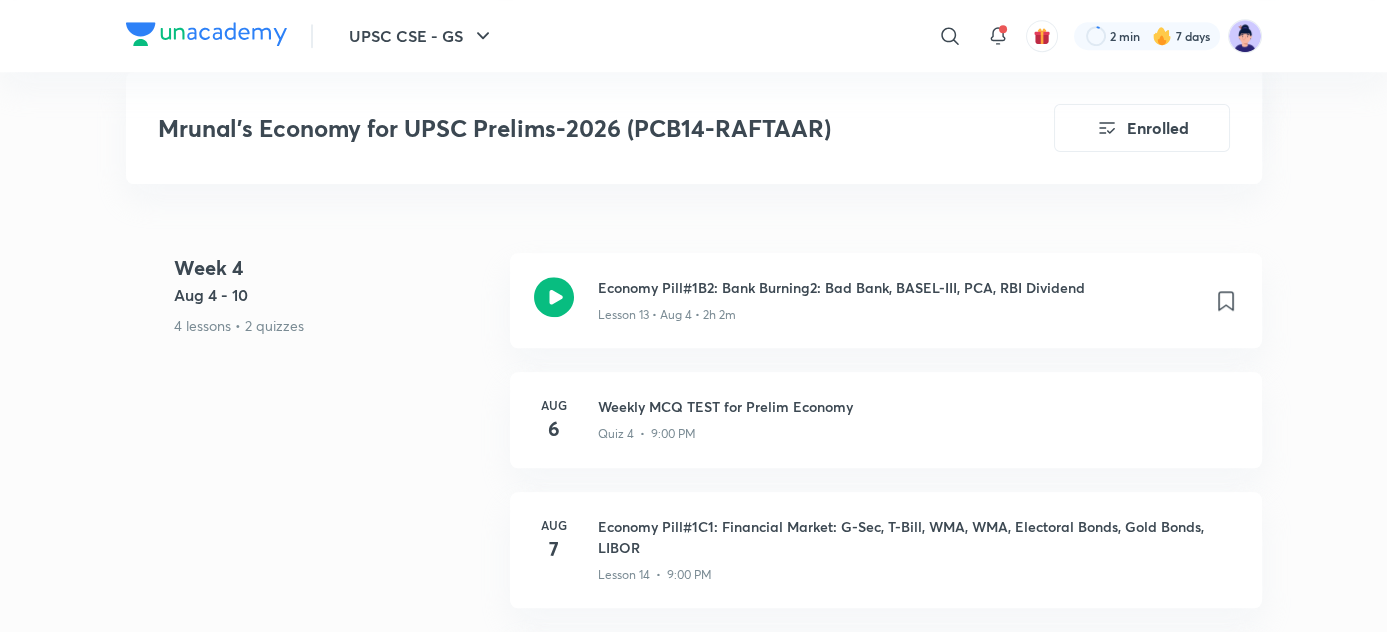 scroll, scrollTop: 3156, scrollLeft: 0, axis: vertical 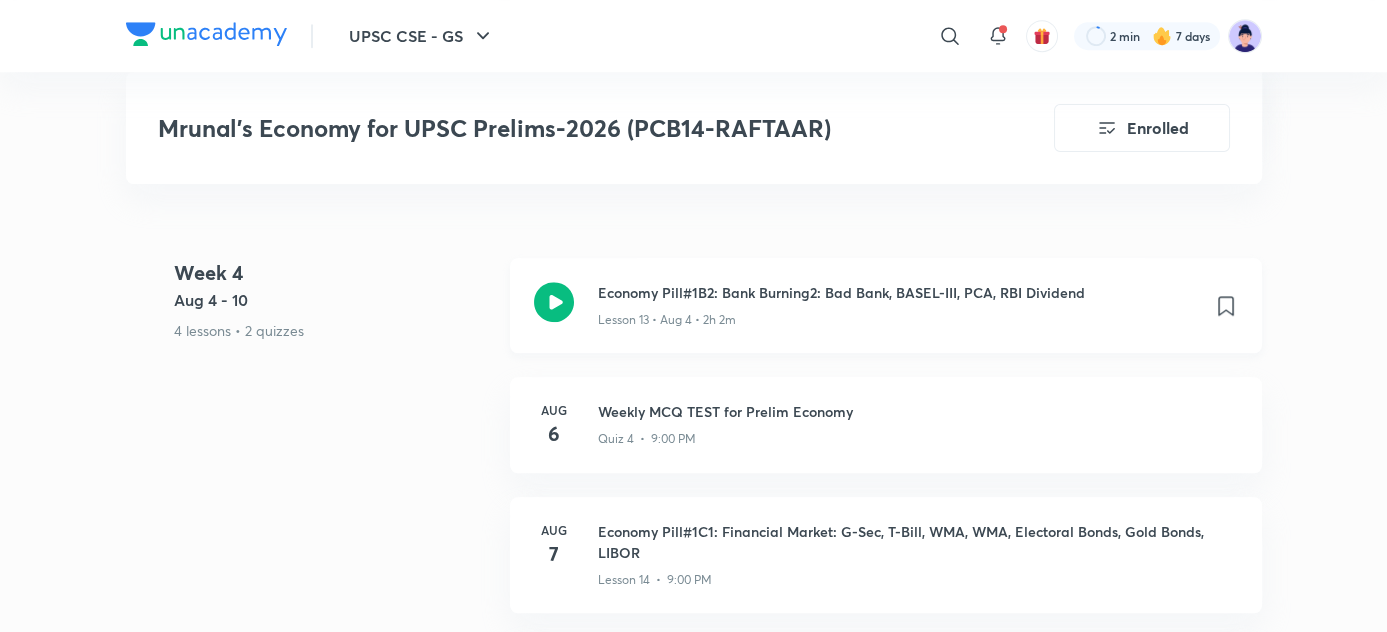 click on "Economy Pill#1B2: Bank Burning2: Bad Bank, BASEL-III, PCA, RBI Dividend" at bounding box center [898, 292] 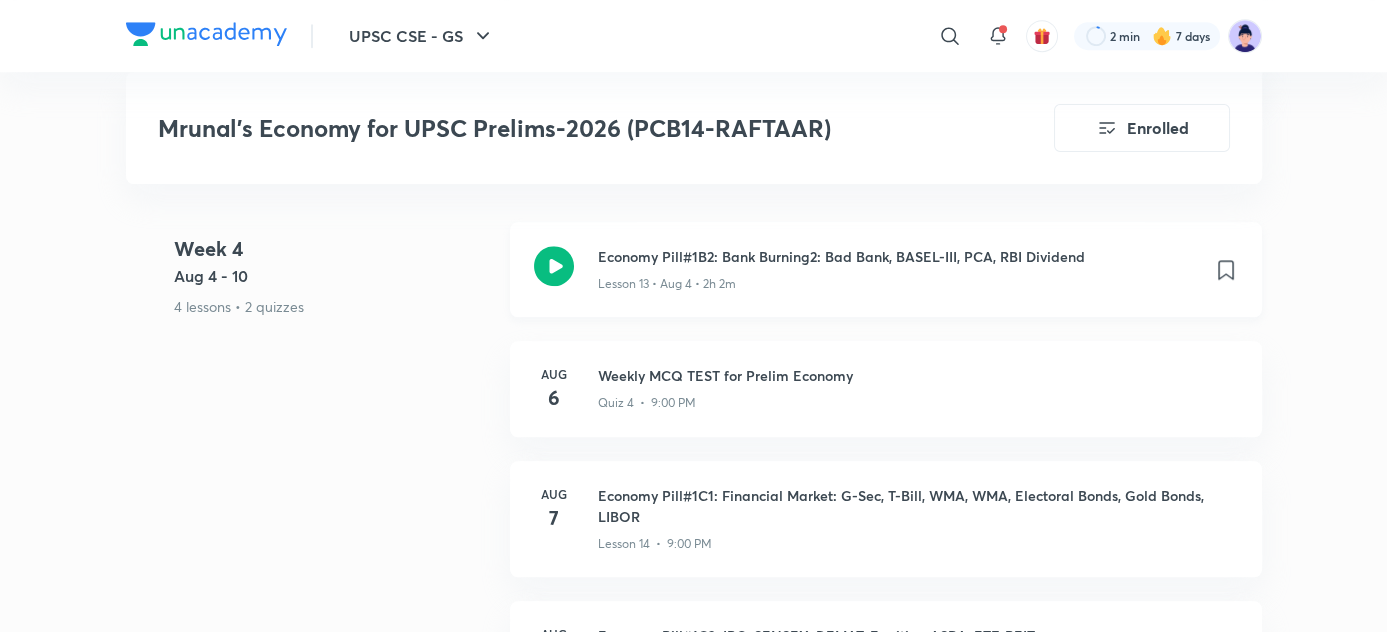 scroll, scrollTop: 3192, scrollLeft: 0, axis: vertical 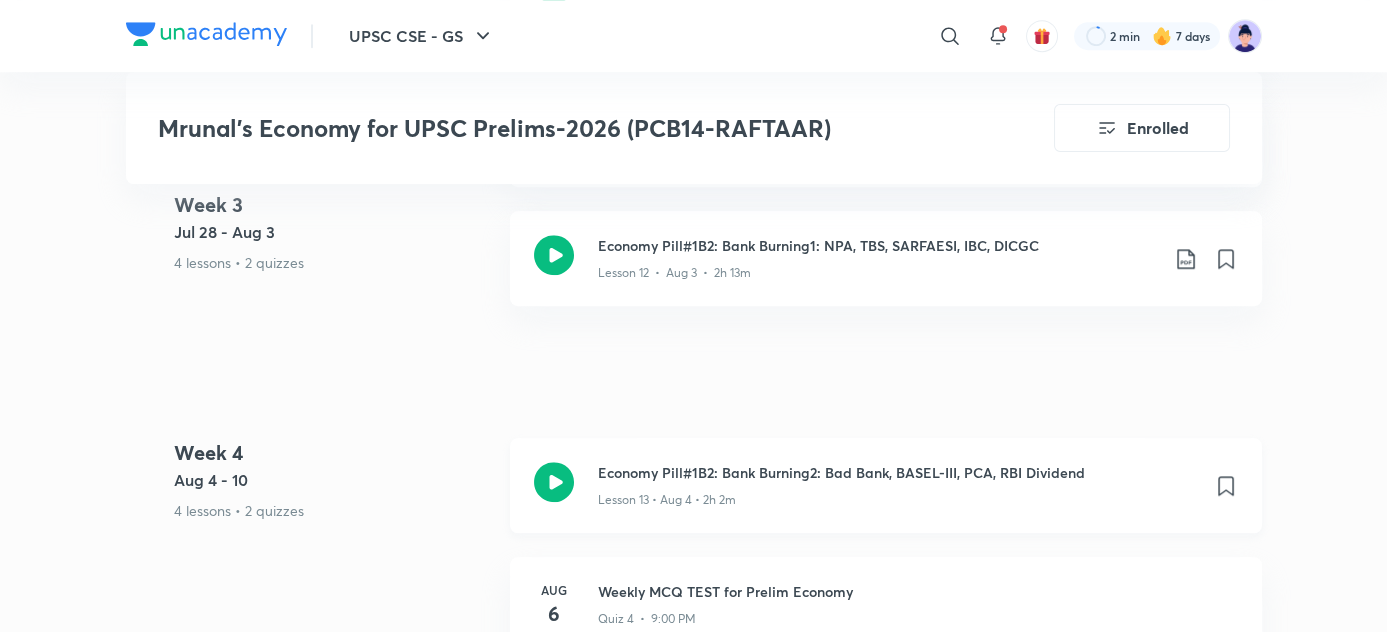 click on "Economy Pill#1B2: Bank Burning1: NPA, TBS, SARFAESI, IBC, DICGC" at bounding box center [878, 245] 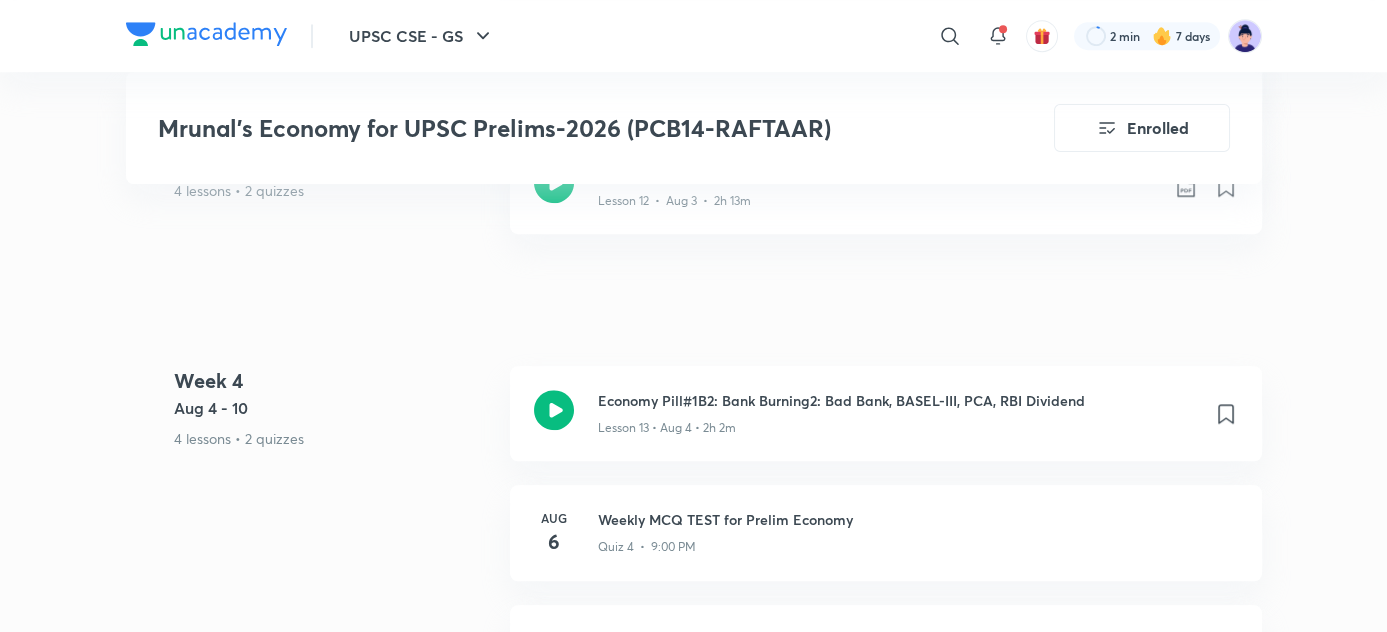 scroll, scrollTop: 3049, scrollLeft: 0, axis: vertical 